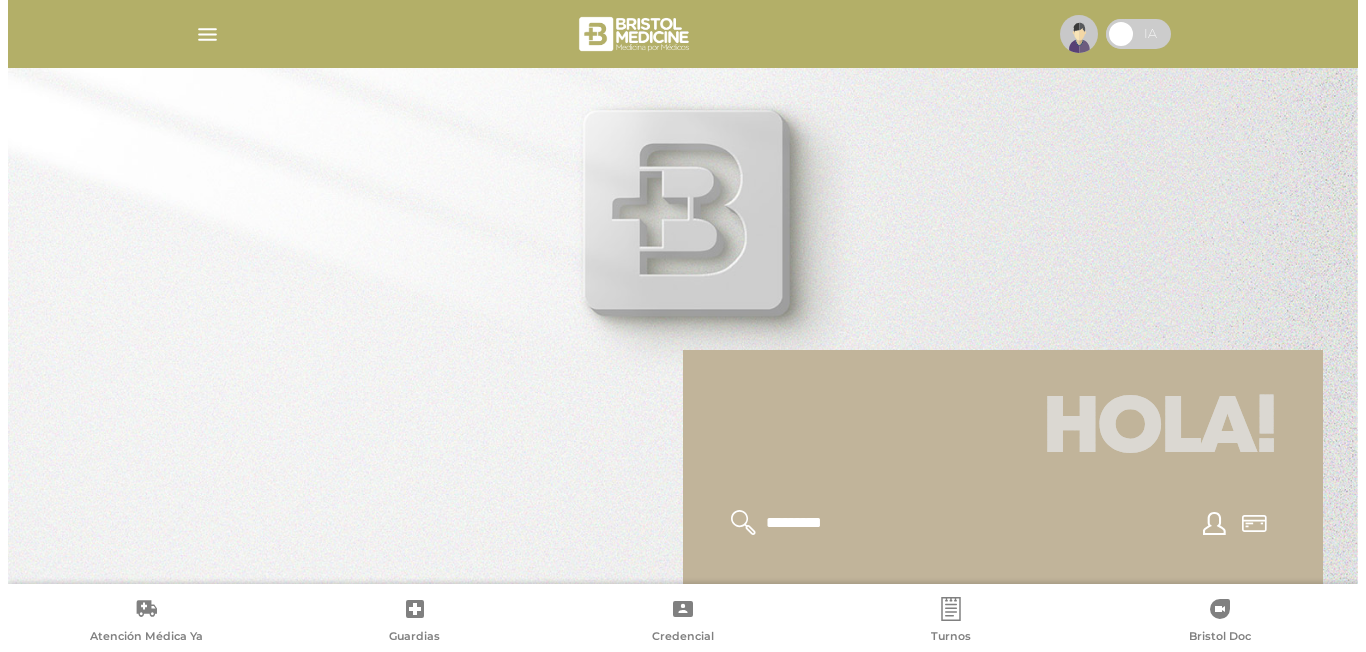 scroll, scrollTop: 0, scrollLeft: 0, axis: both 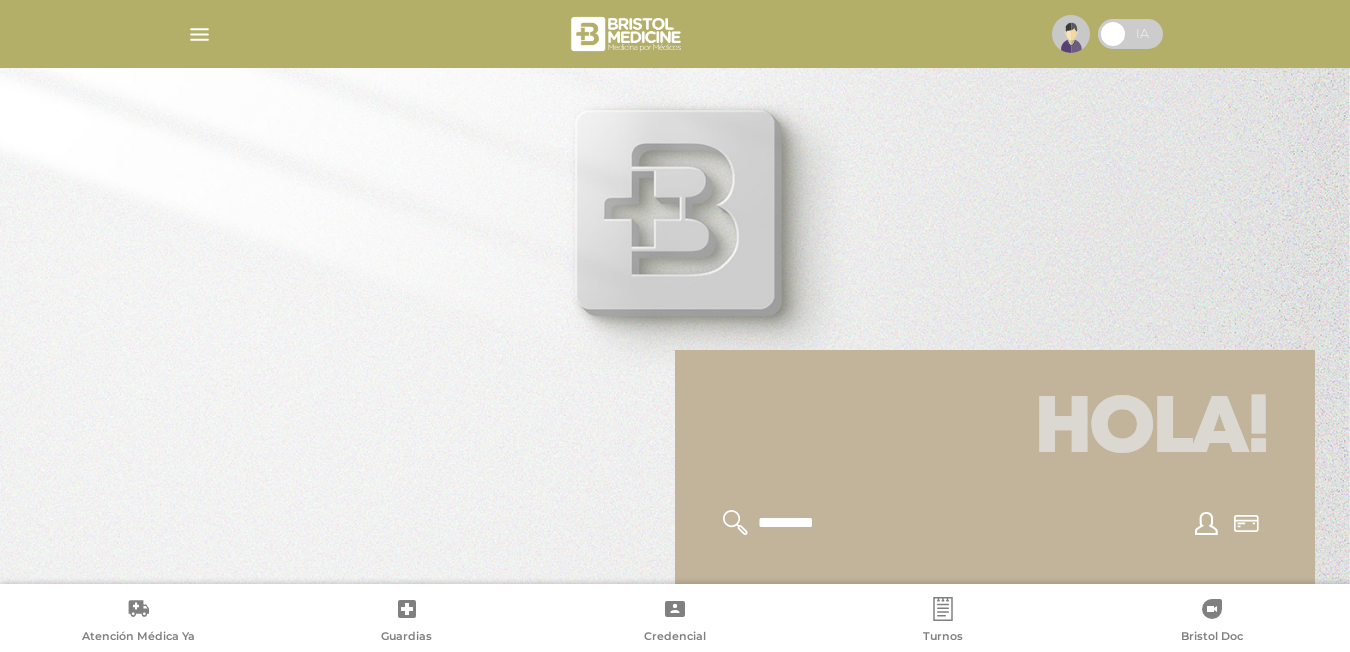 click at bounding box center [199, 34] 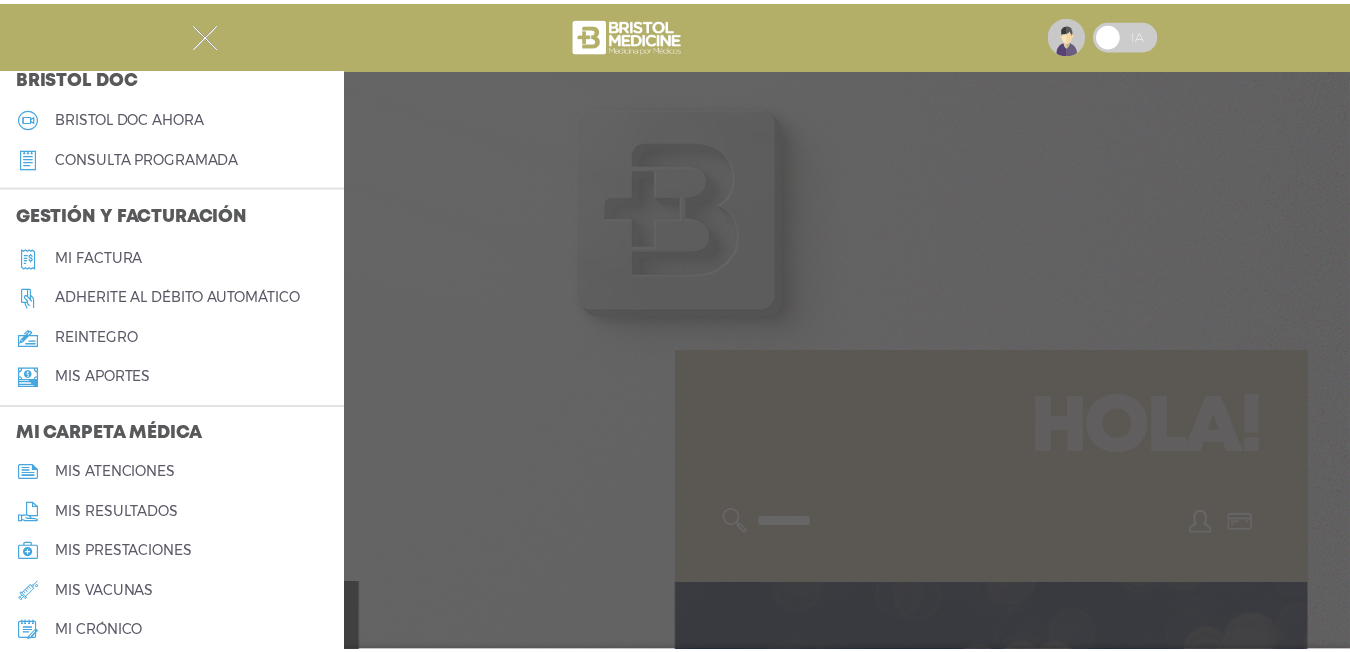scroll, scrollTop: 851, scrollLeft: 0, axis: vertical 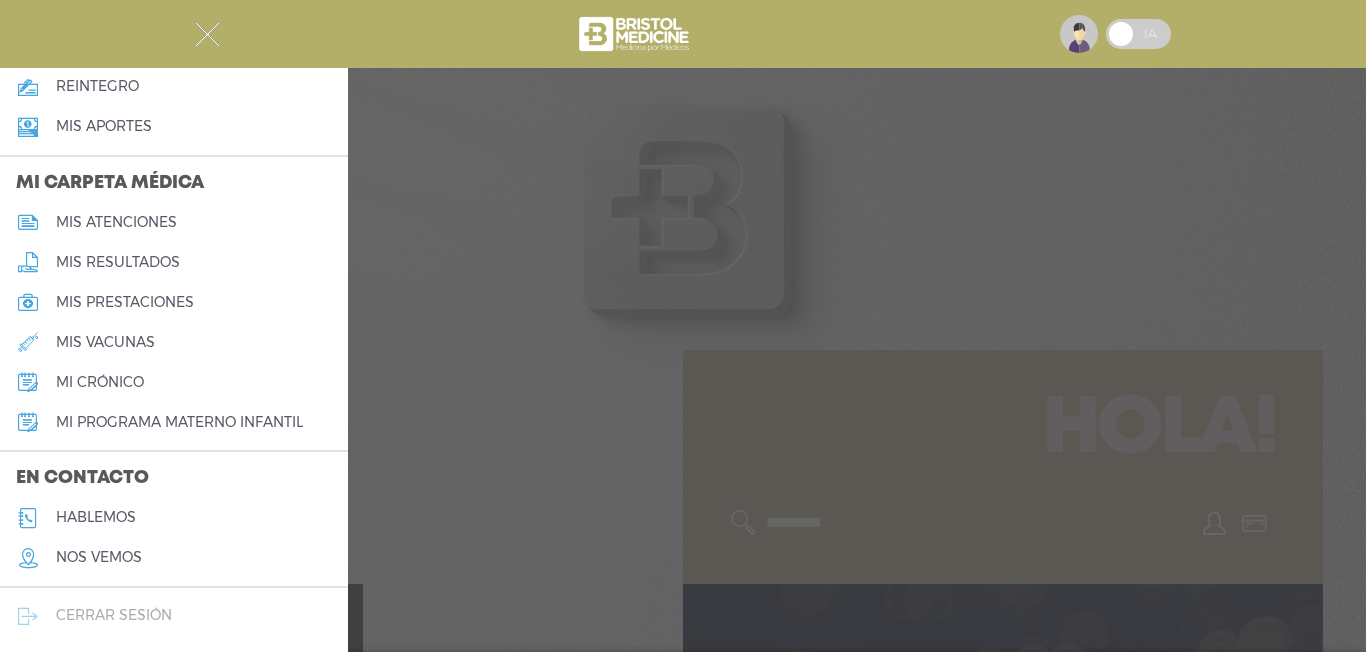 click on "cerrar sesión" at bounding box center [114, 615] 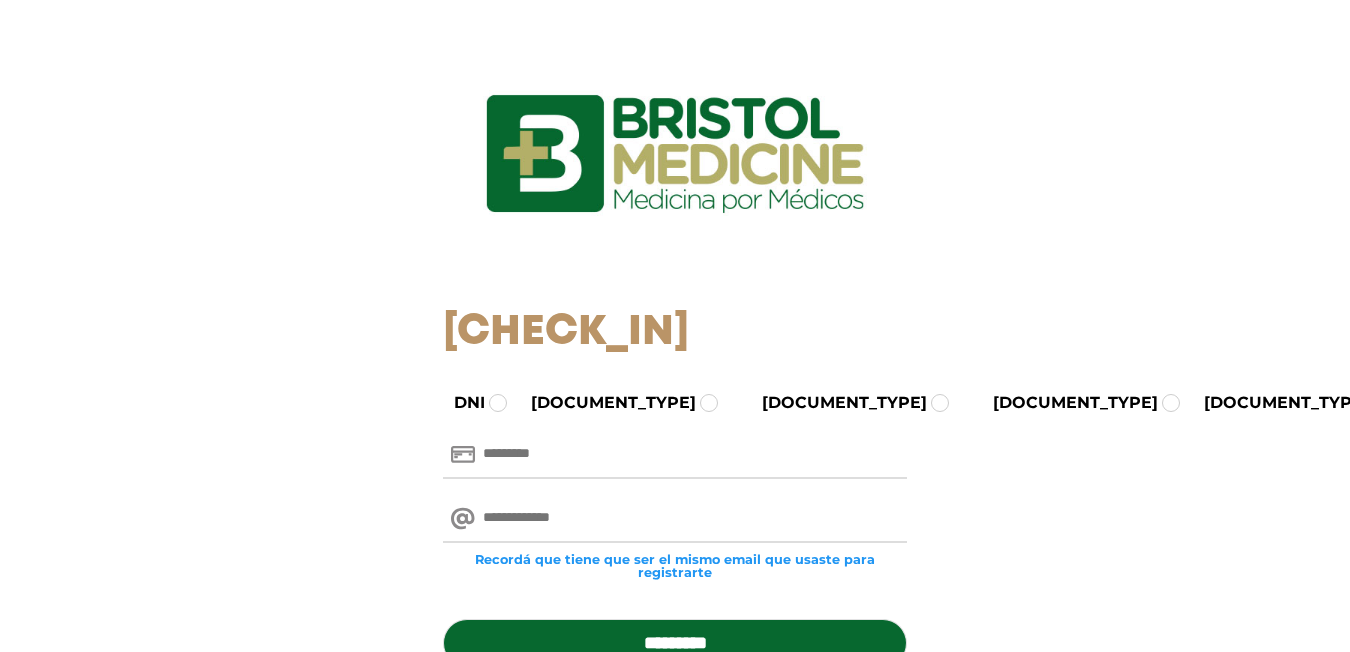 scroll, scrollTop: 0, scrollLeft: 0, axis: both 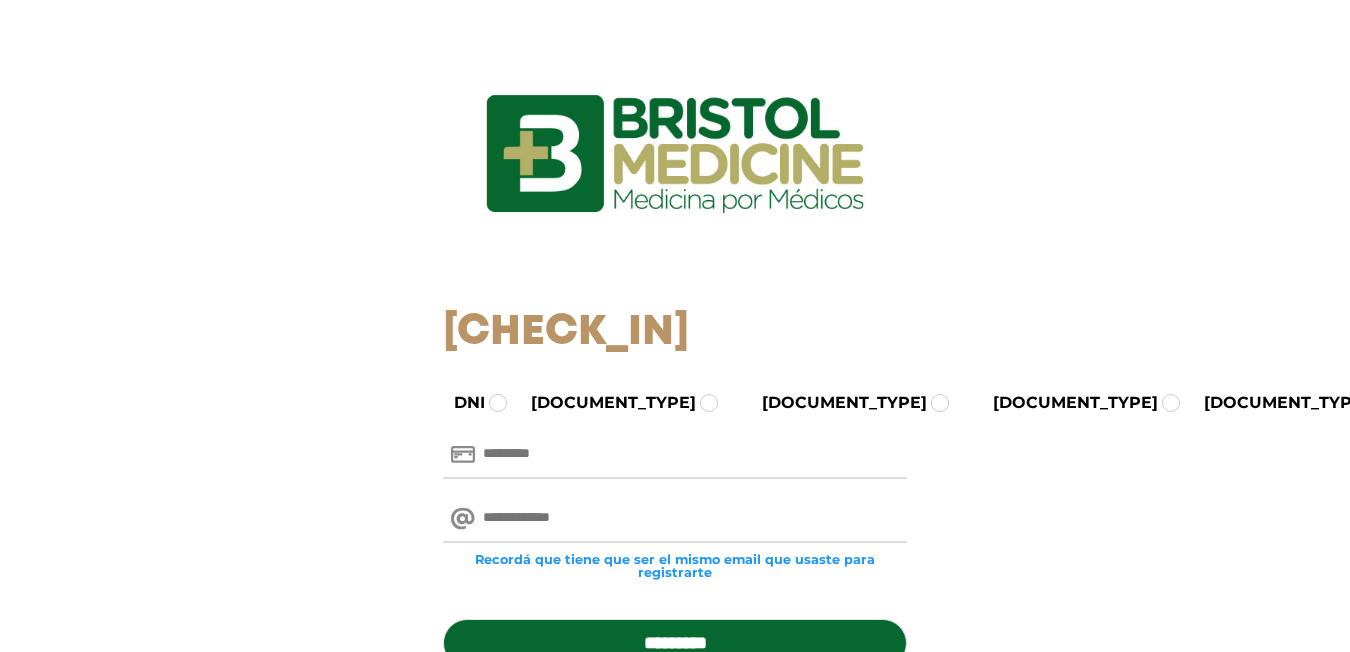 paste on "********" 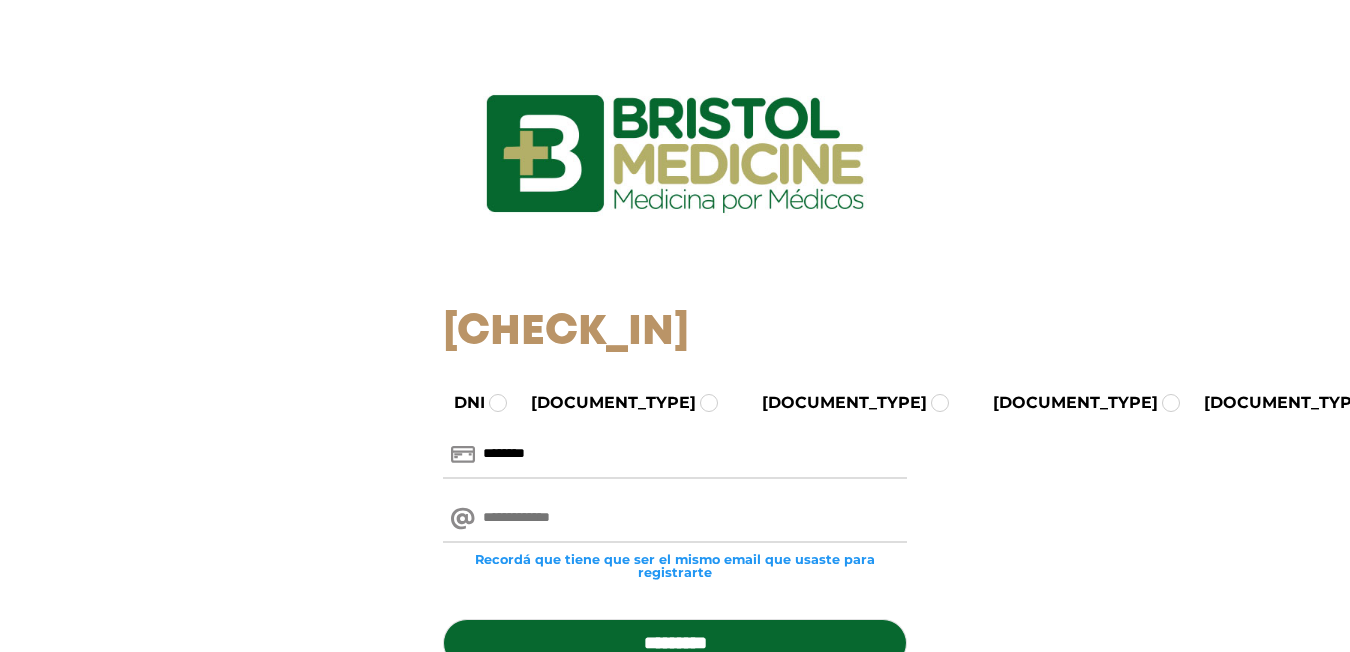 click at bounding box center (675, 519) 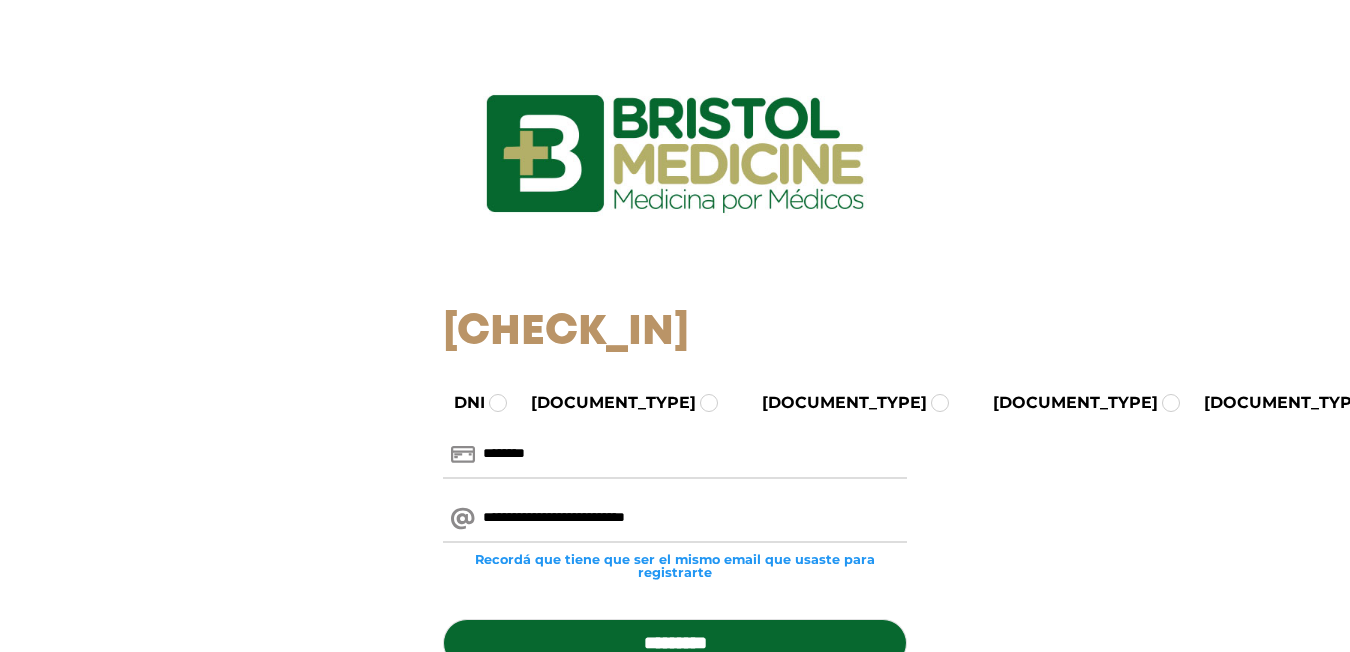 scroll, scrollTop: 100, scrollLeft: 0, axis: vertical 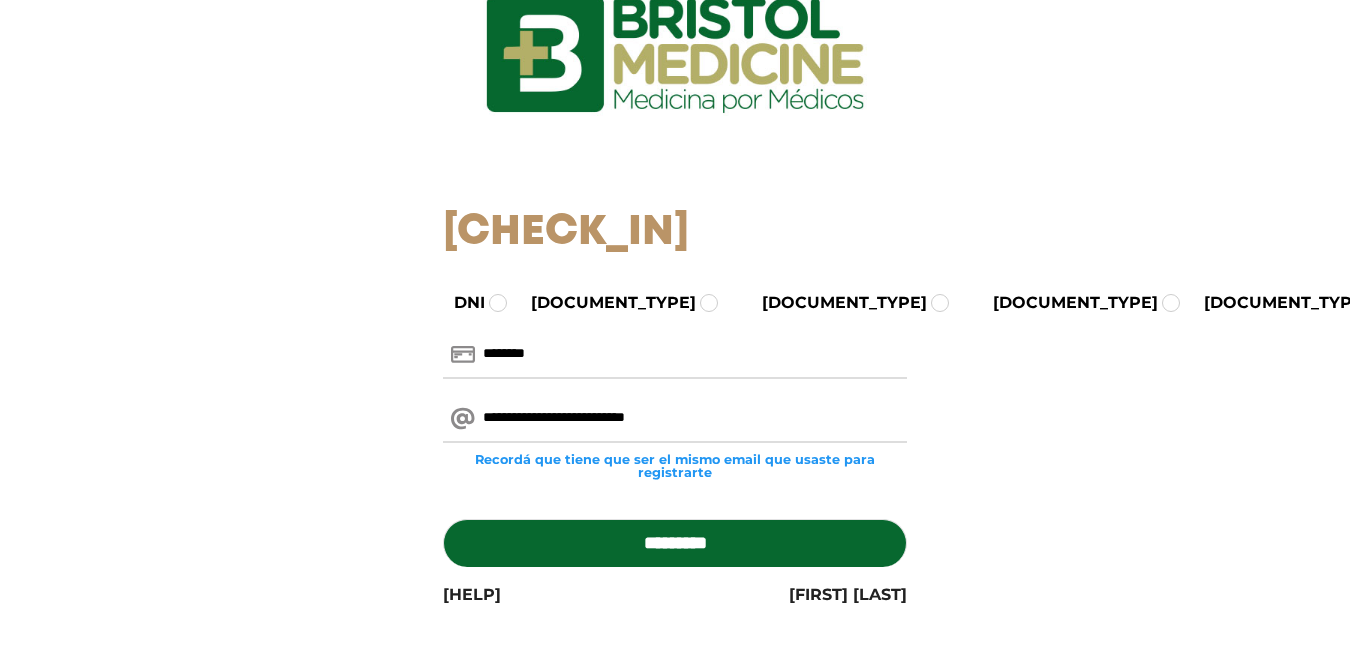 type on "**********" 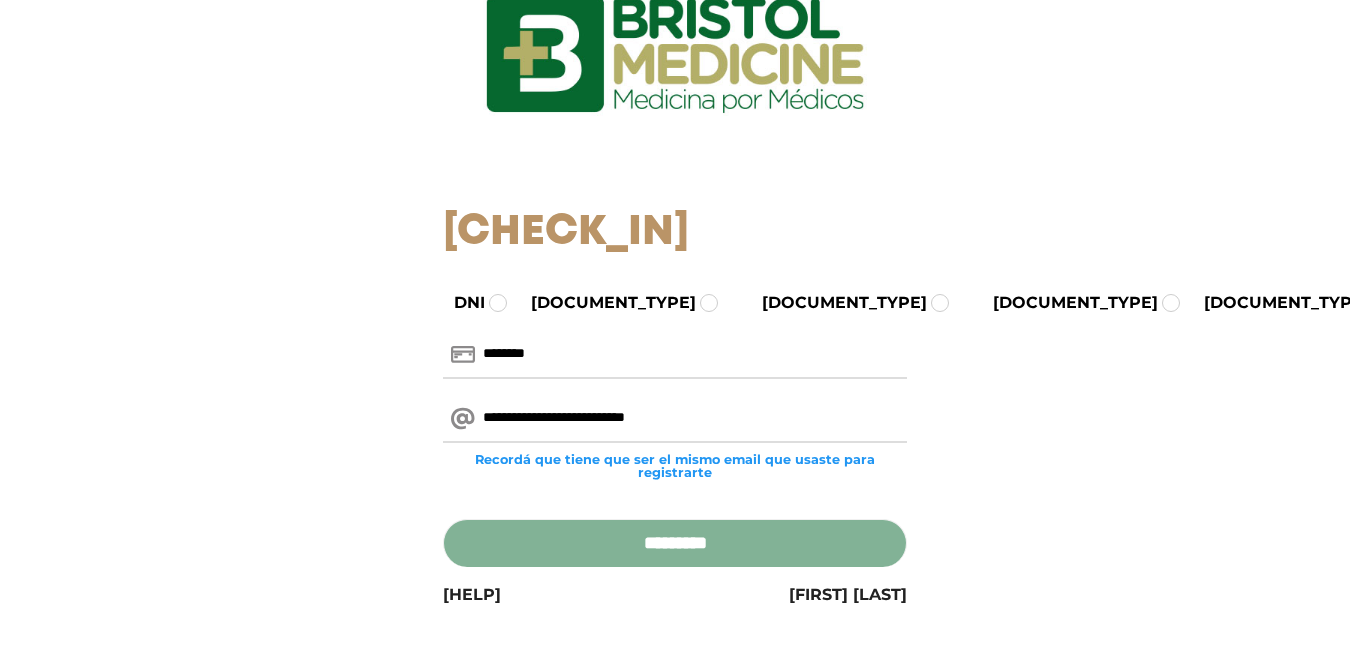 click on "*********" at bounding box center [675, 543] 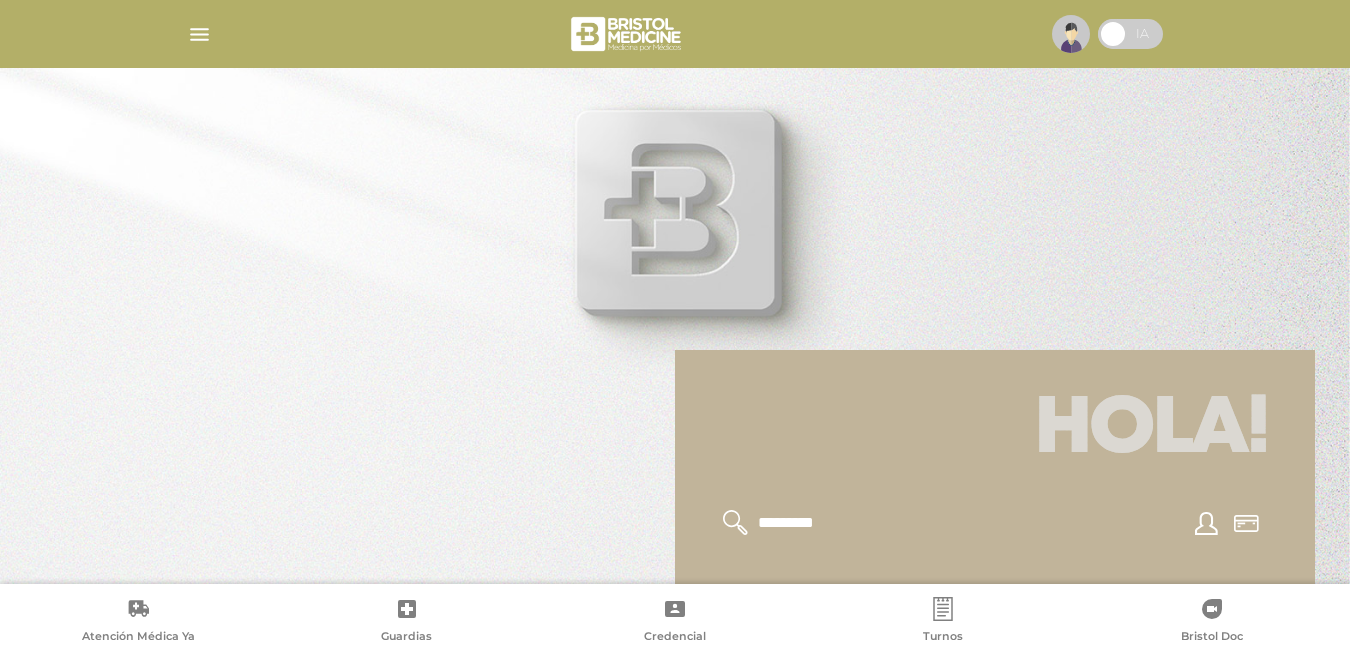 click at bounding box center (199, 34) 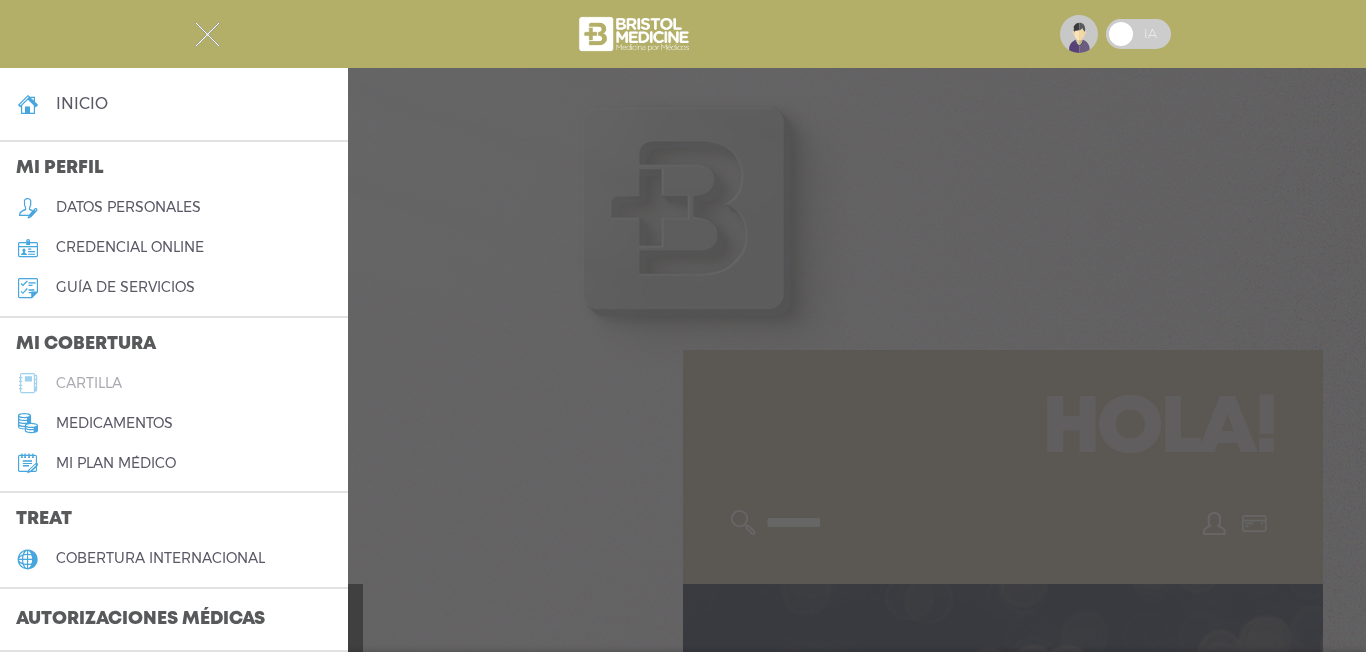 click on "cartilla" at bounding box center [89, 383] 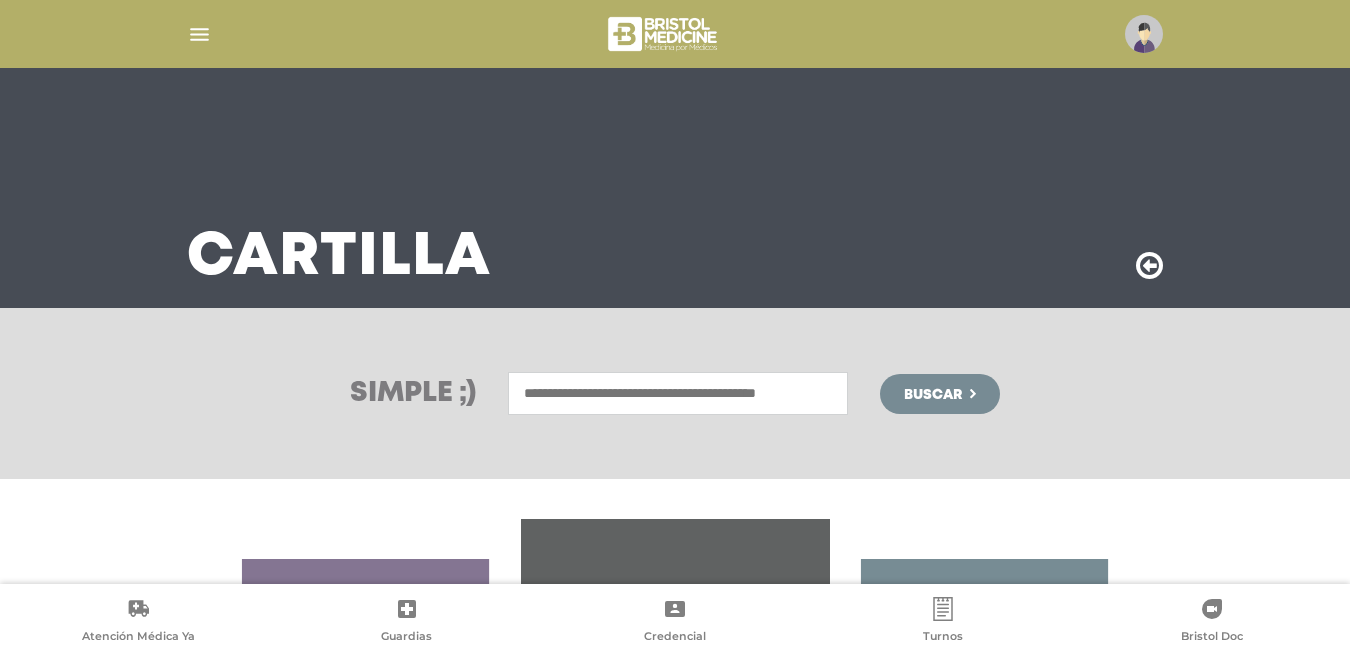 scroll, scrollTop: 200, scrollLeft: 0, axis: vertical 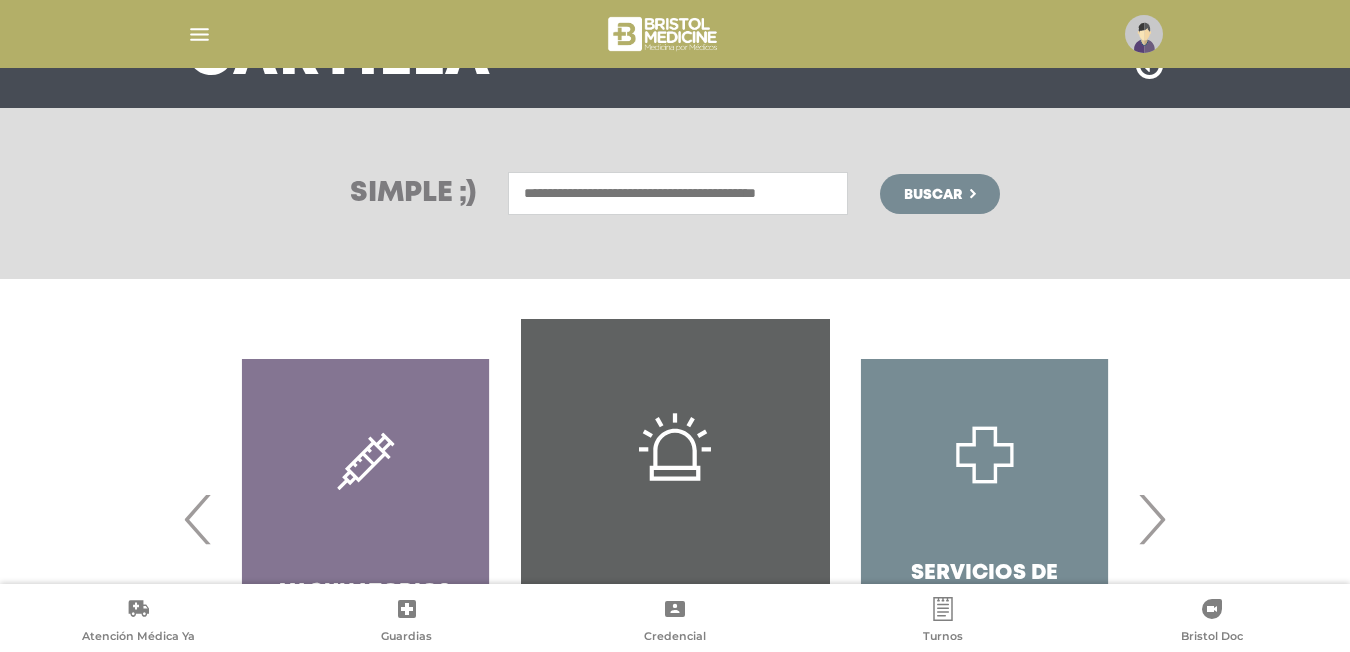 click at bounding box center (678, 193) 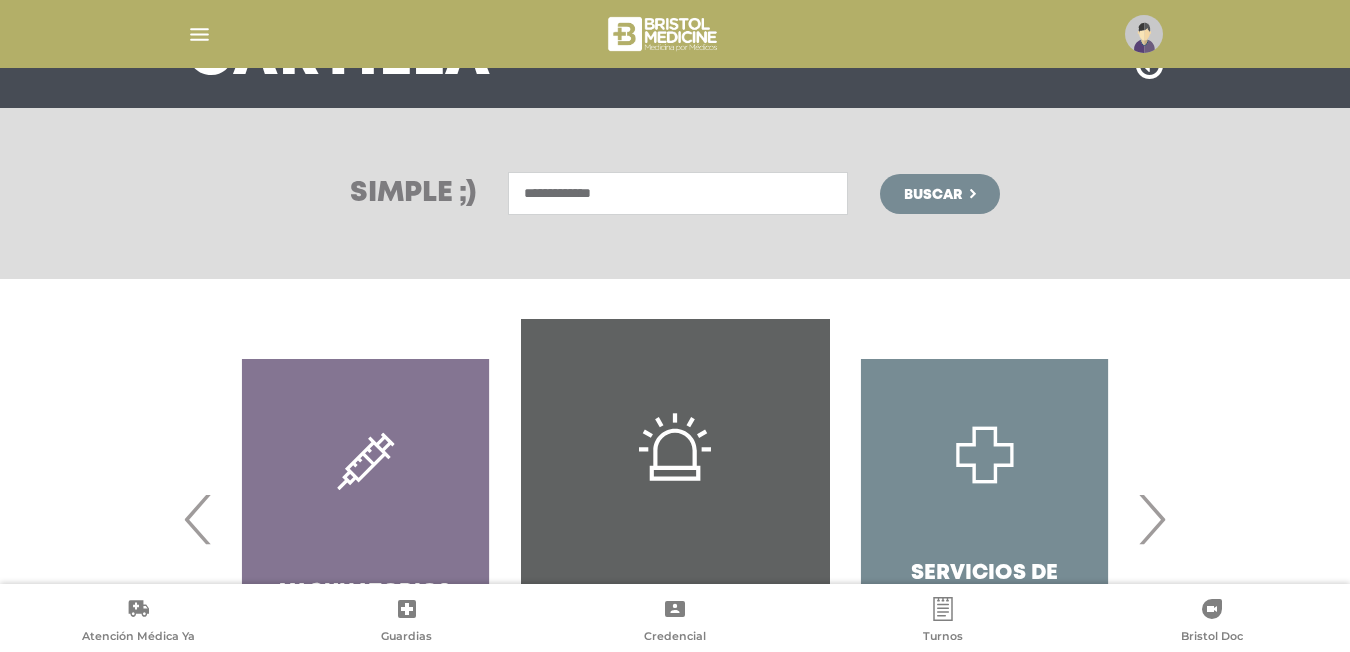 type on "**********" 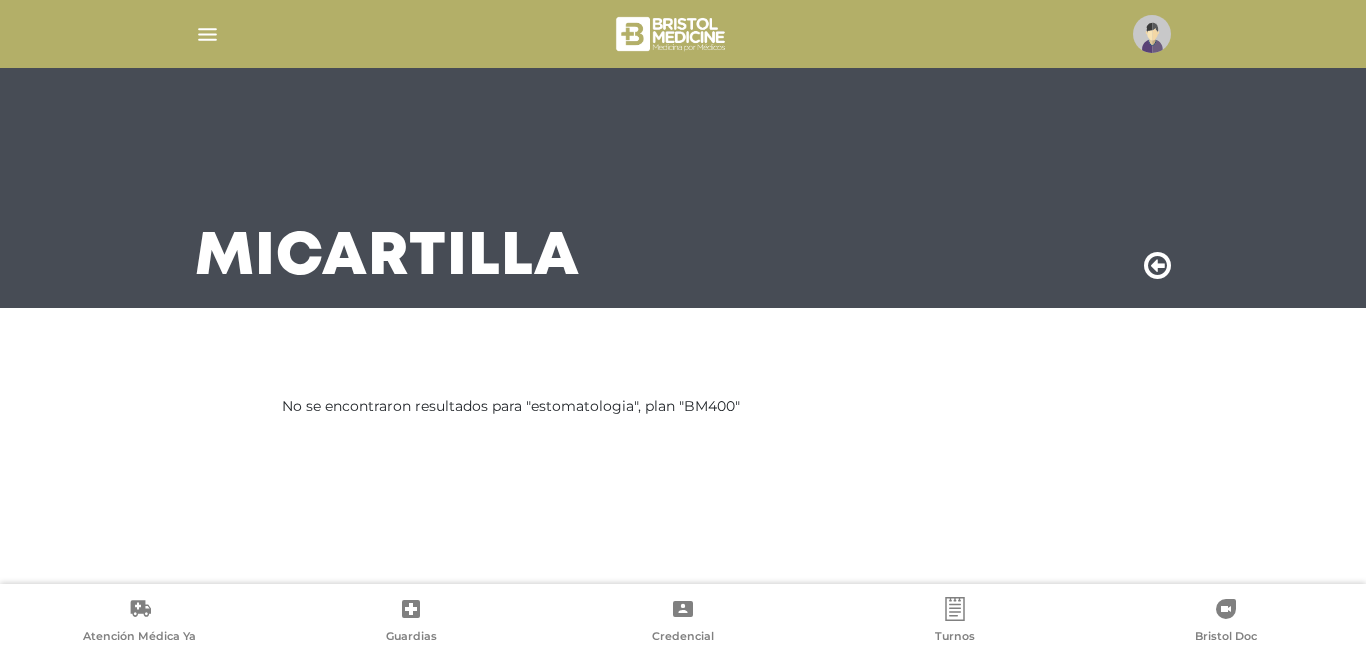 scroll, scrollTop: 0, scrollLeft: 0, axis: both 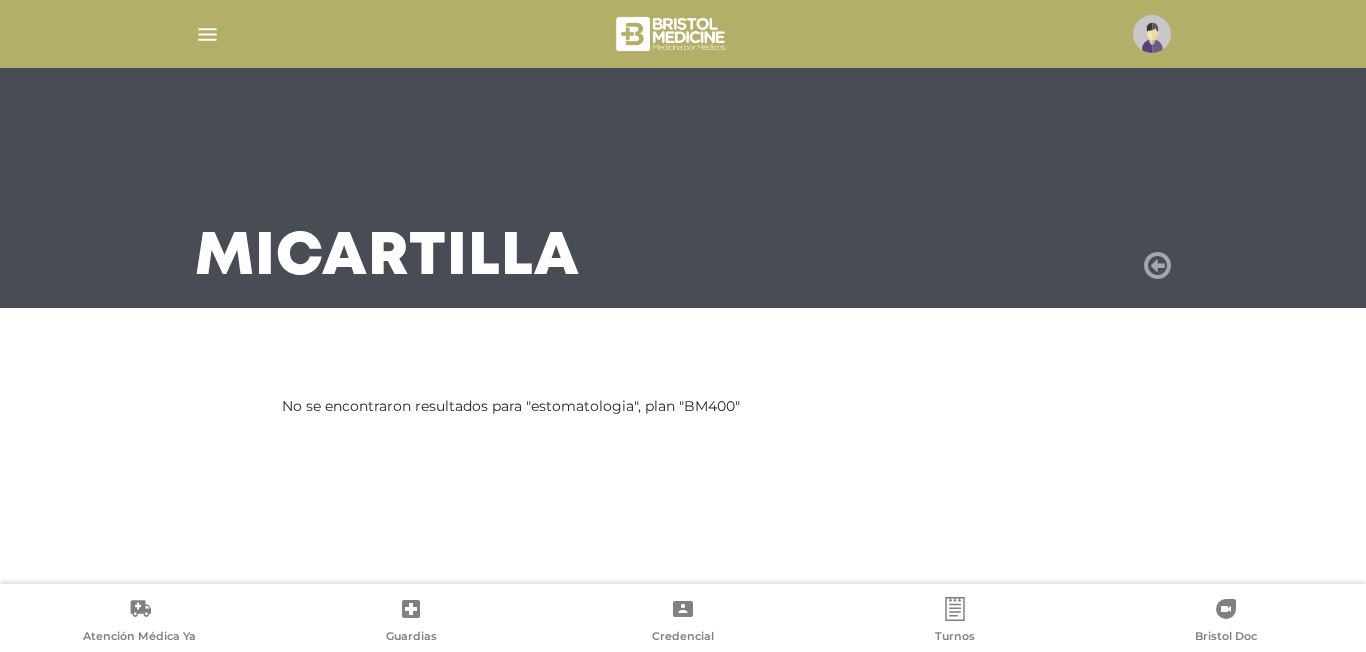 click at bounding box center (1157, 266) 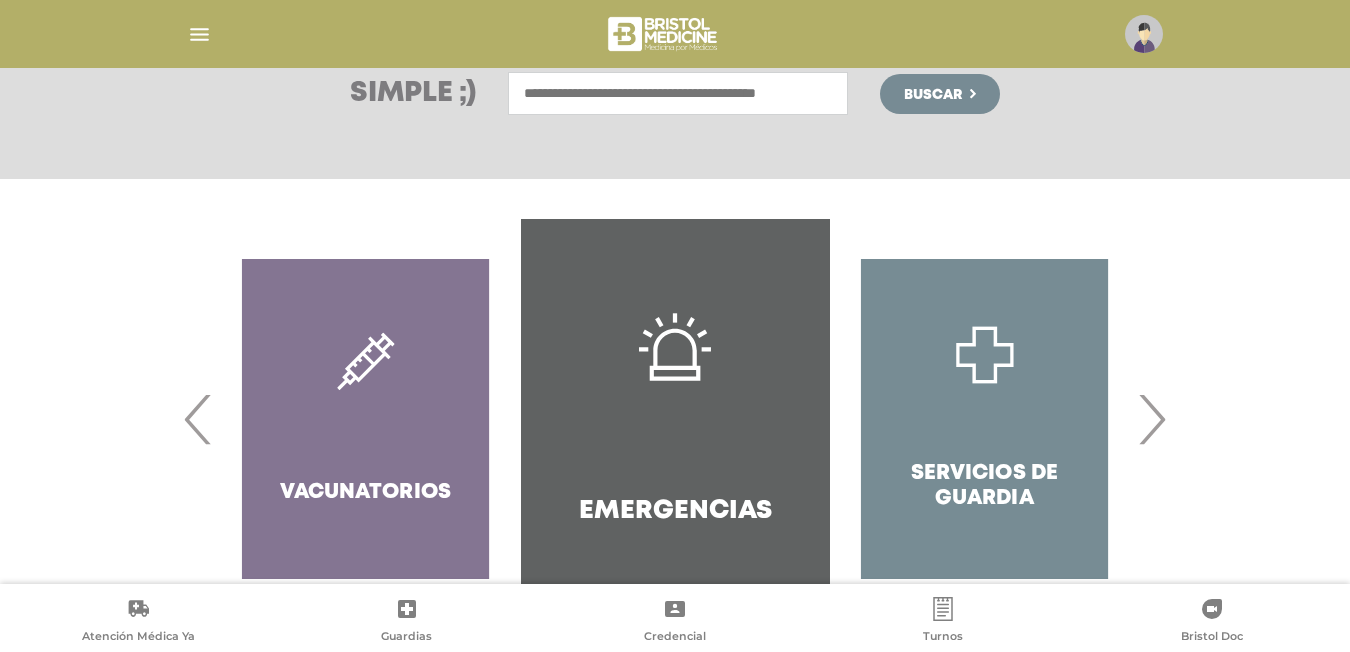 scroll, scrollTop: 375, scrollLeft: 0, axis: vertical 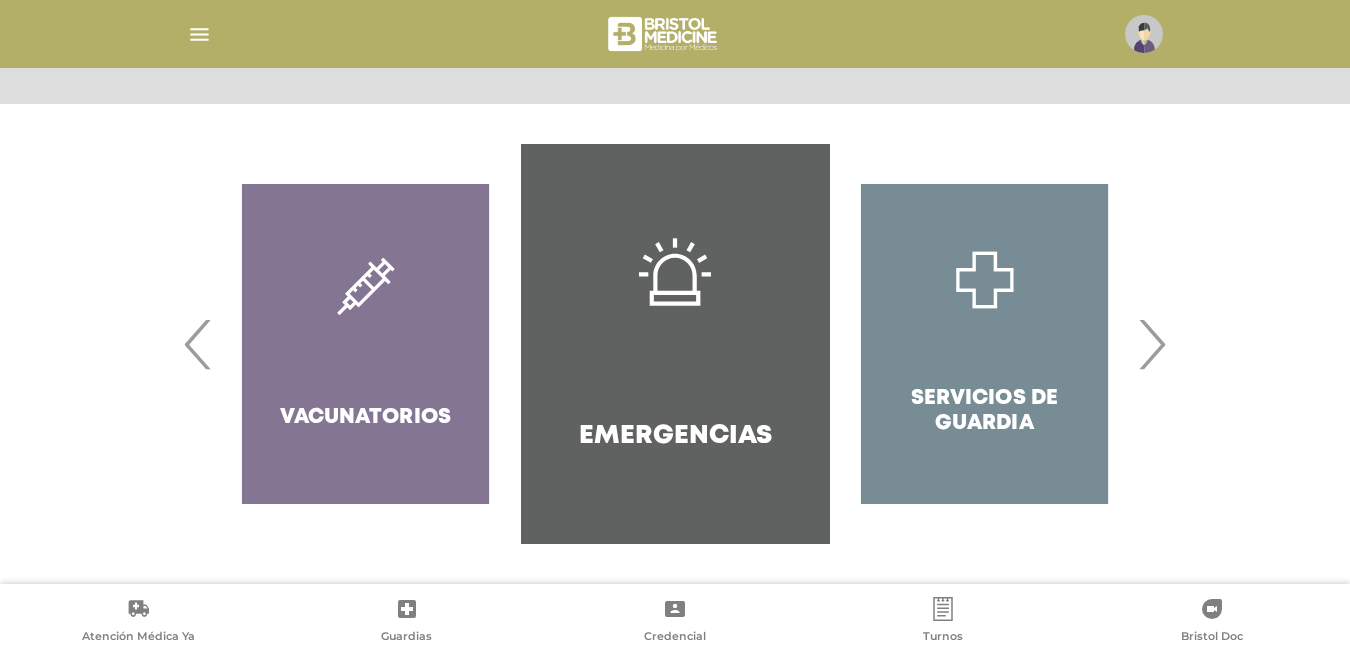 click on "›" at bounding box center (1151, 344) 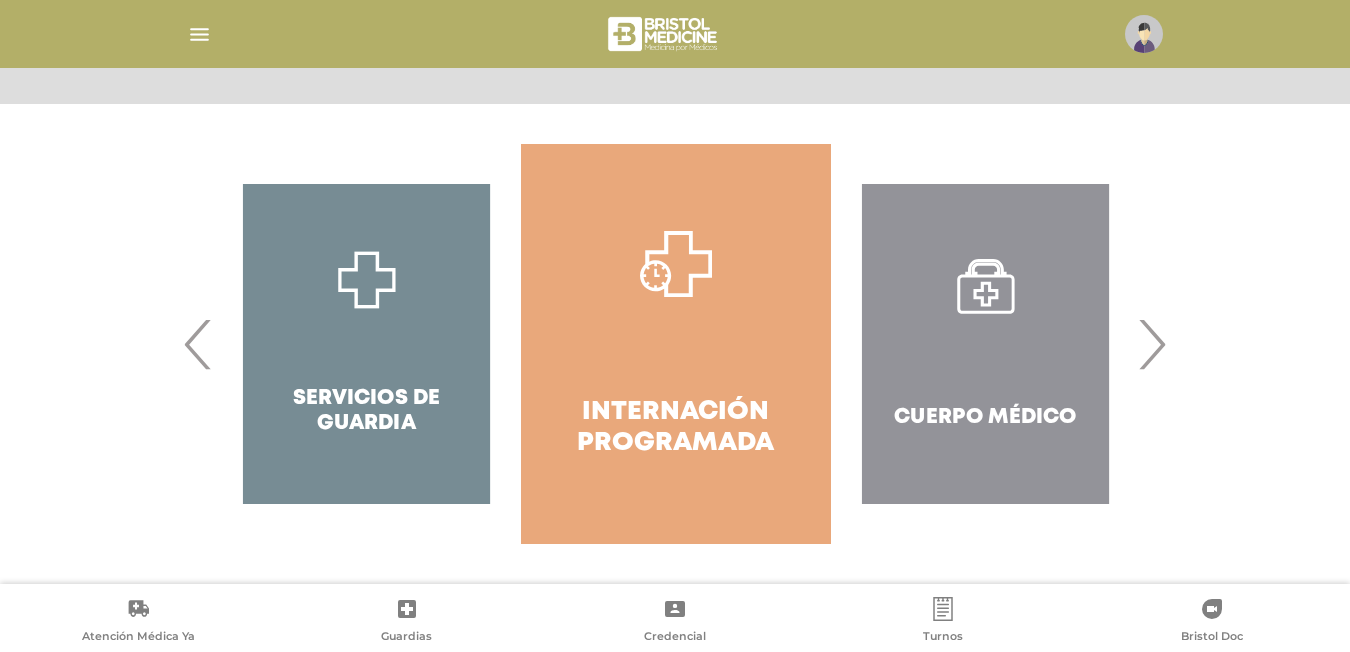 click on "›" at bounding box center (1151, 344) 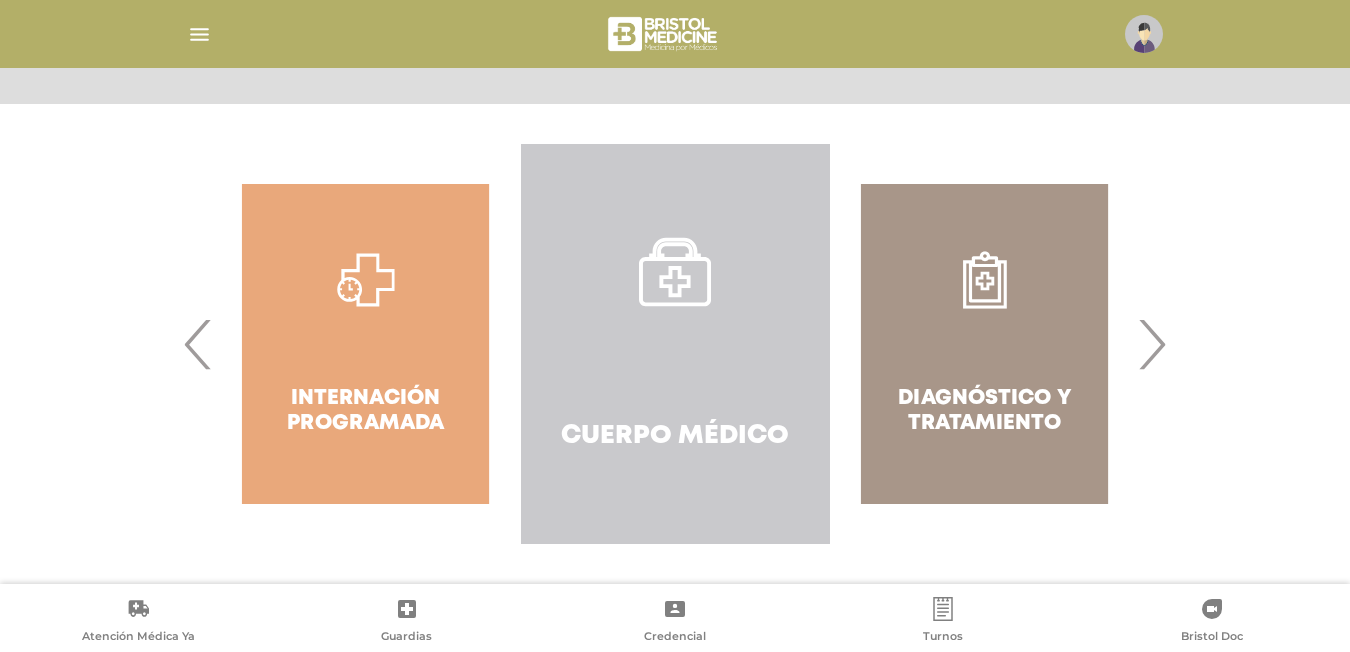 click on "Cuerpo Médico" at bounding box center [675, 344] 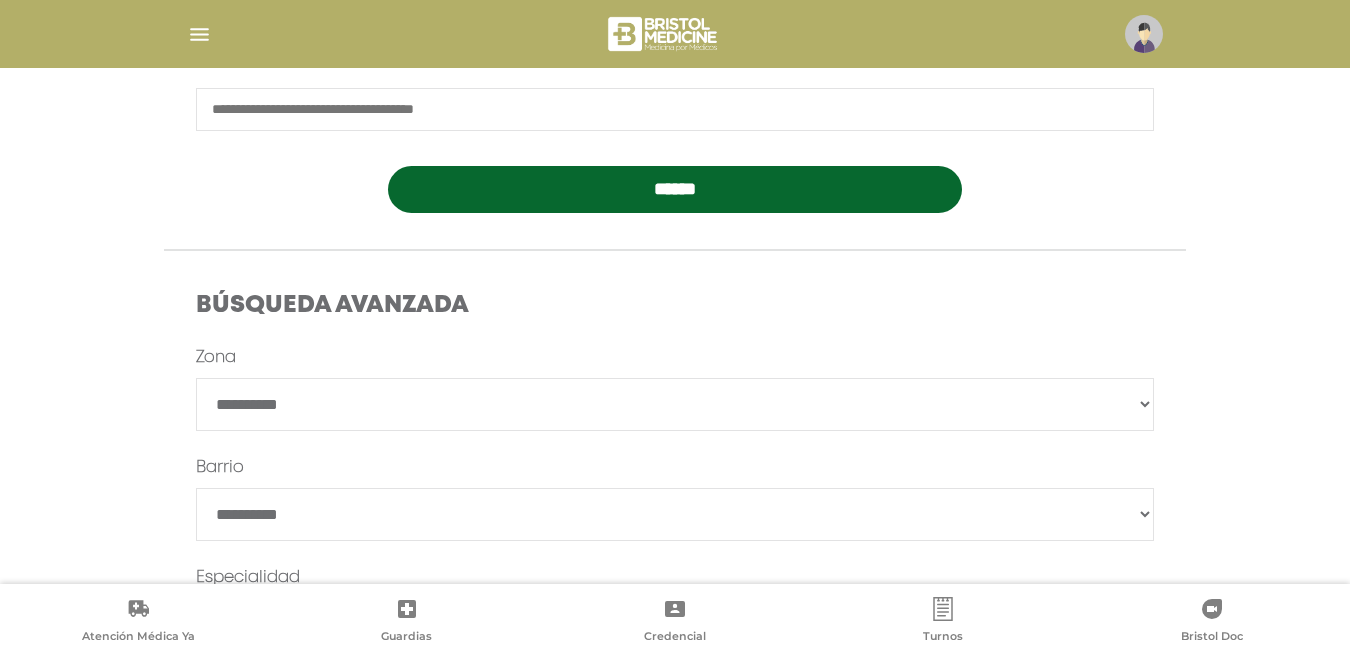 scroll, scrollTop: 500, scrollLeft: 0, axis: vertical 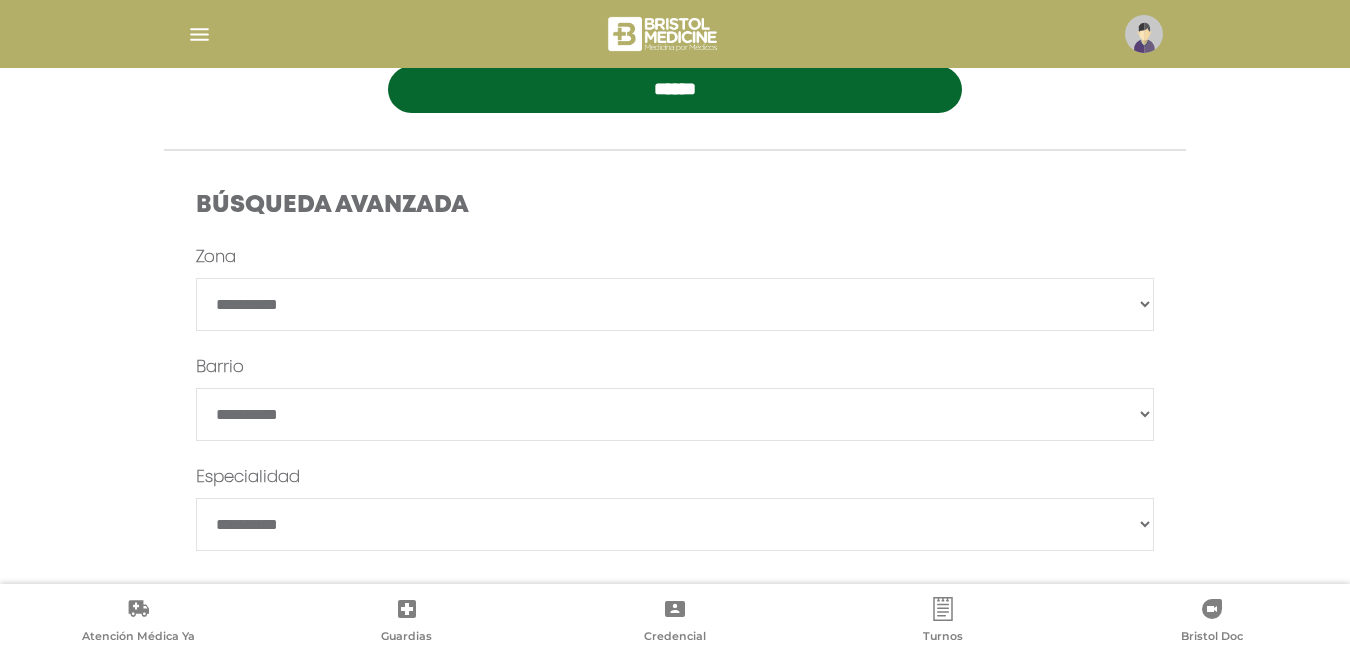 click on "**********" at bounding box center [675, 304] 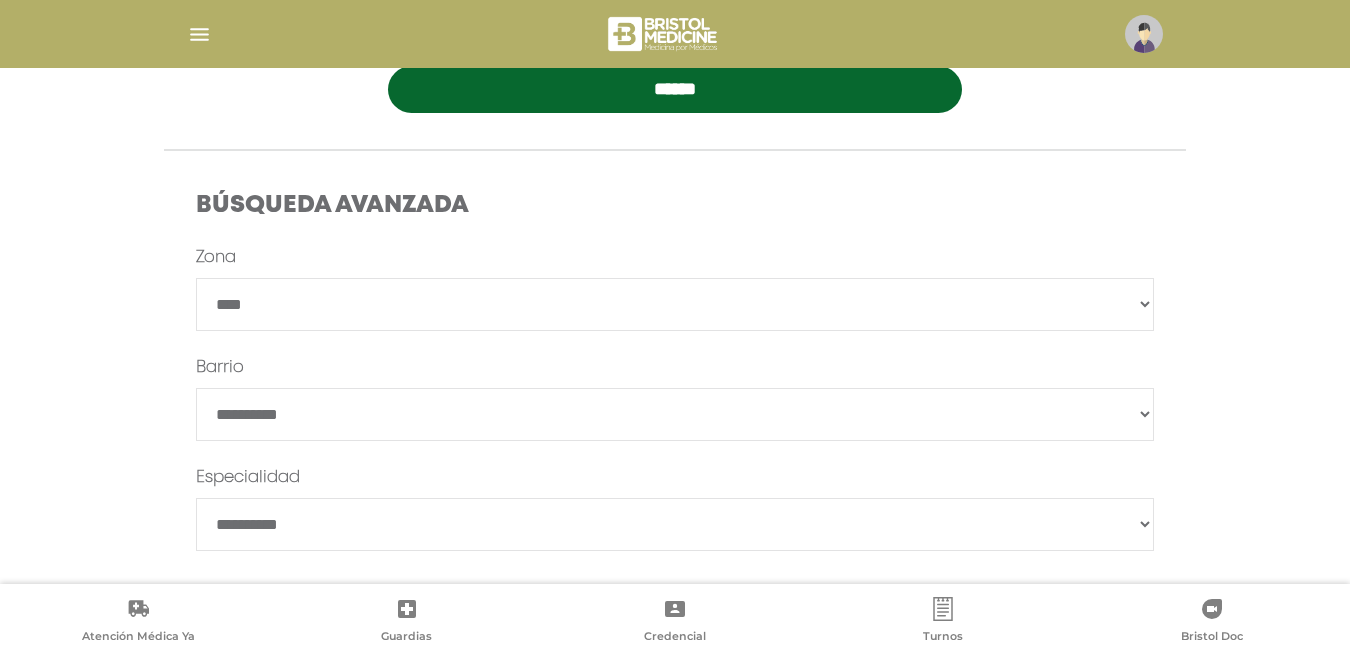 click on "**********" at bounding box center (675, 304) 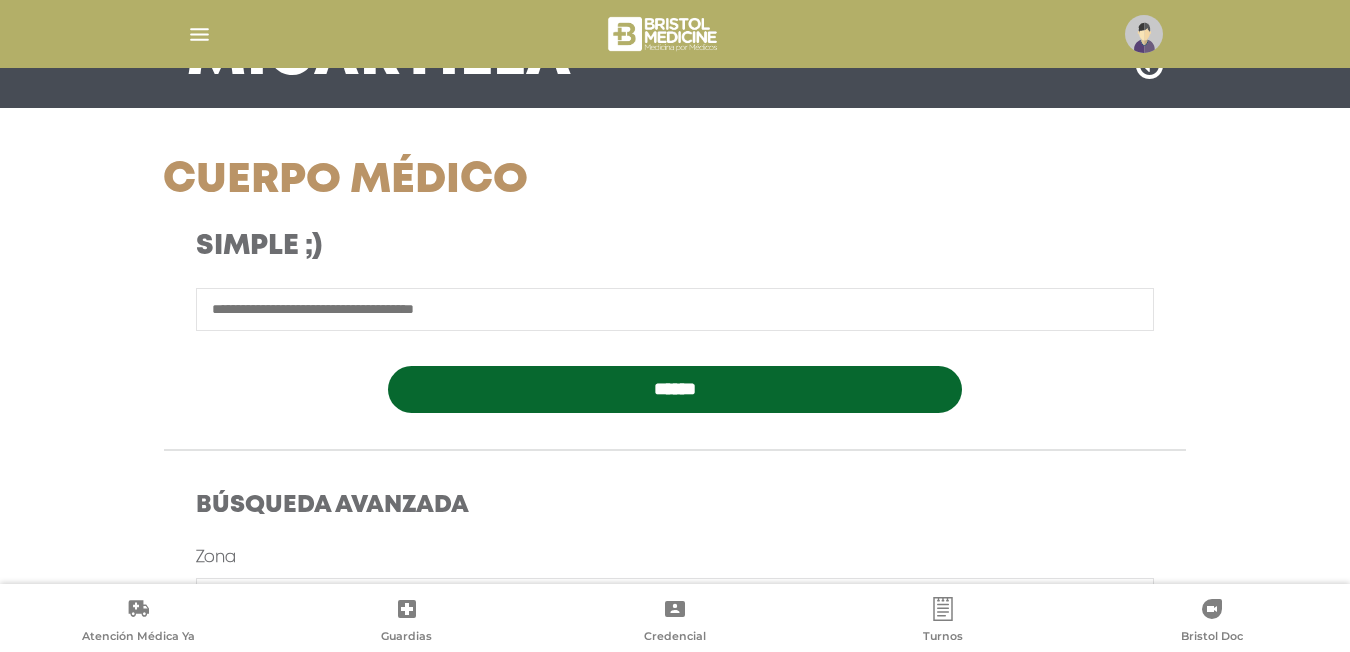 scroll, scrollTop: 0, scrollLeft: 0, axis: both 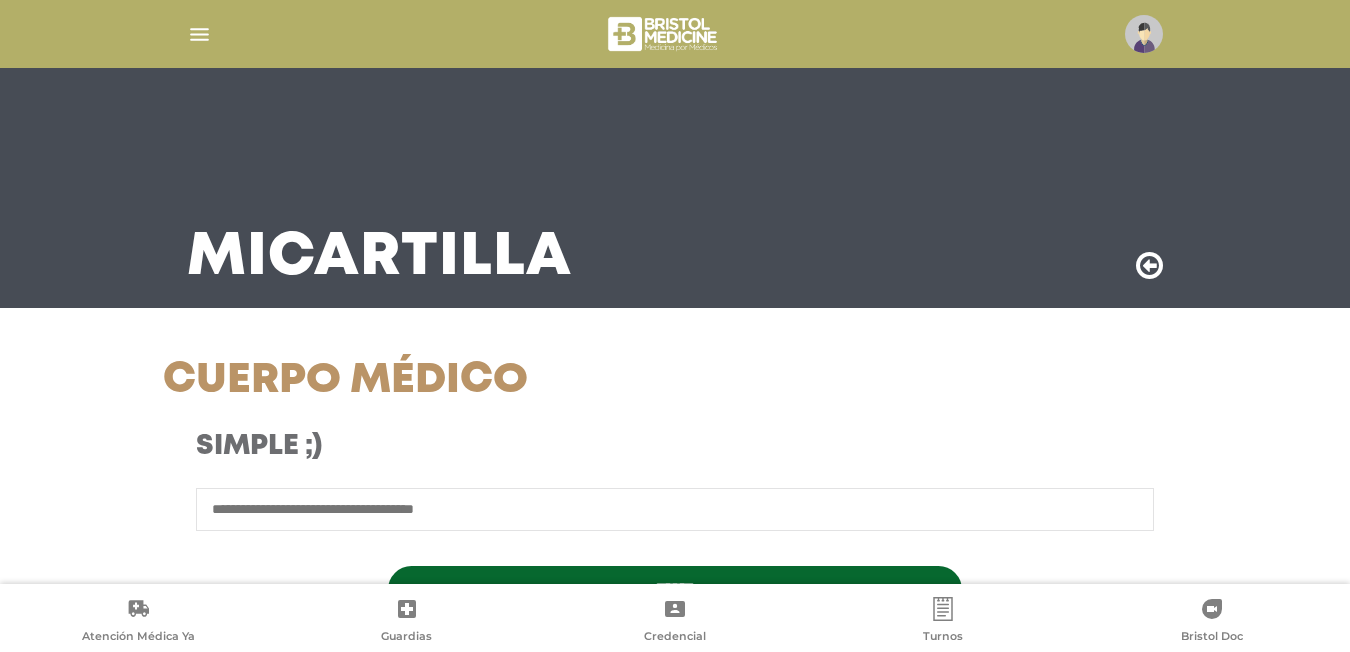 click at bounding box center [1149, 266] 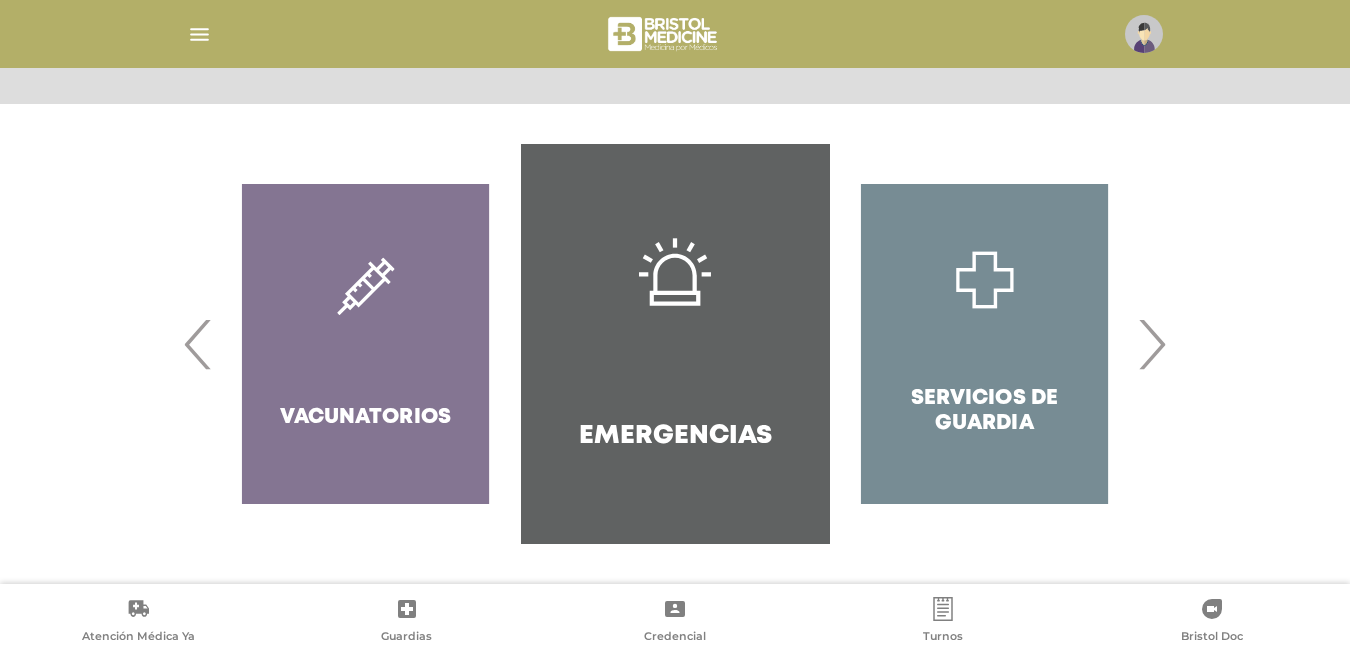 scroll, scrollTop: 375, scrollLeft: 0, axis: vertical 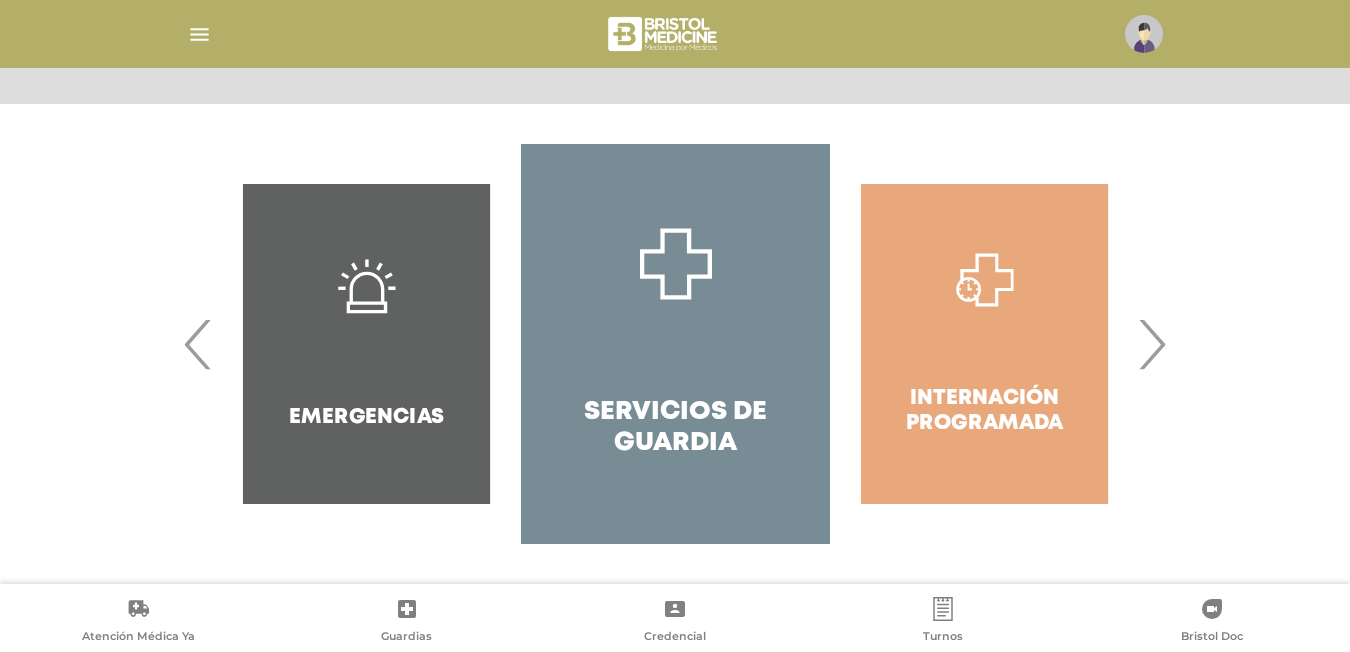 click on "›" at bounding box center (1151, 344) 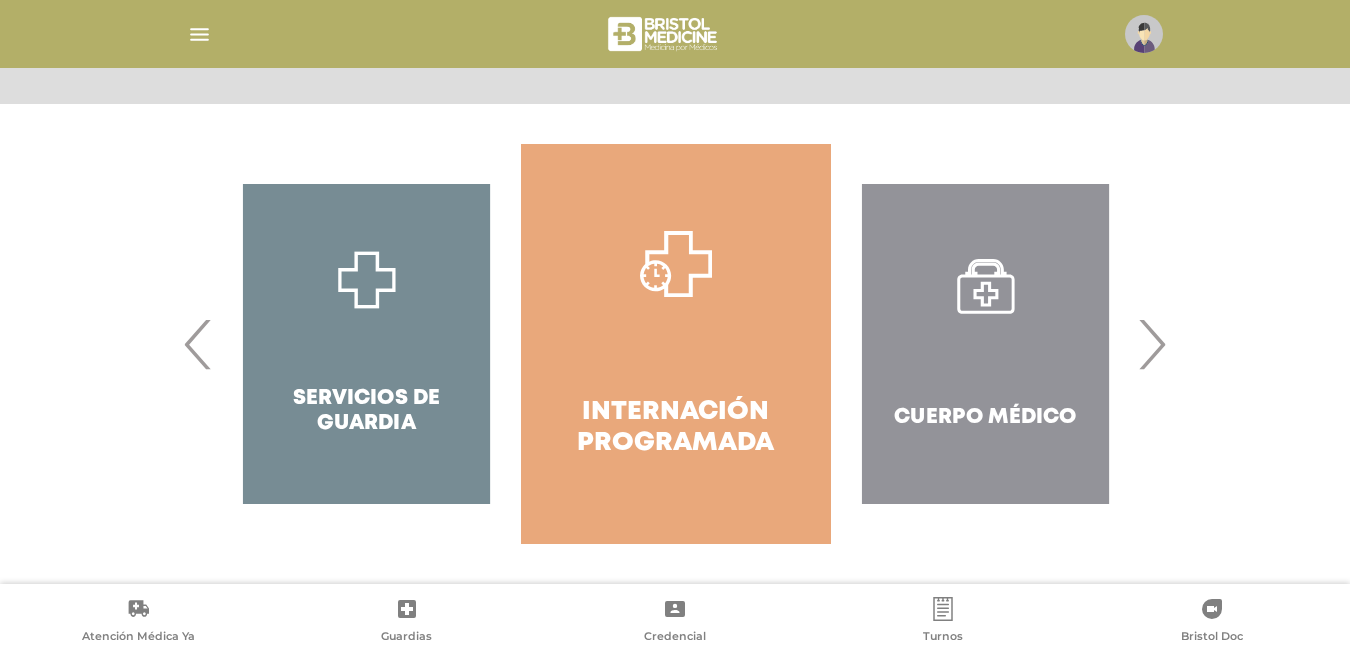 click on "›" at bounding box center [1151, 344] 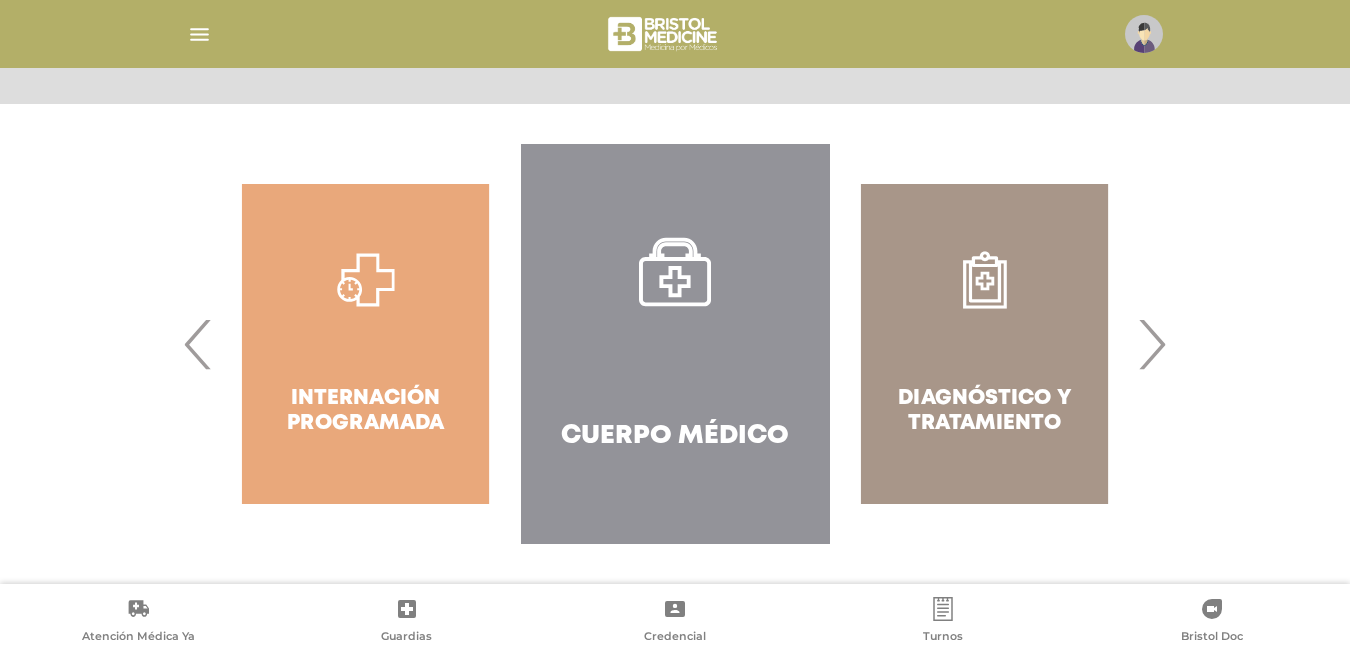 click on "›" at bounding box center [1151, 344] 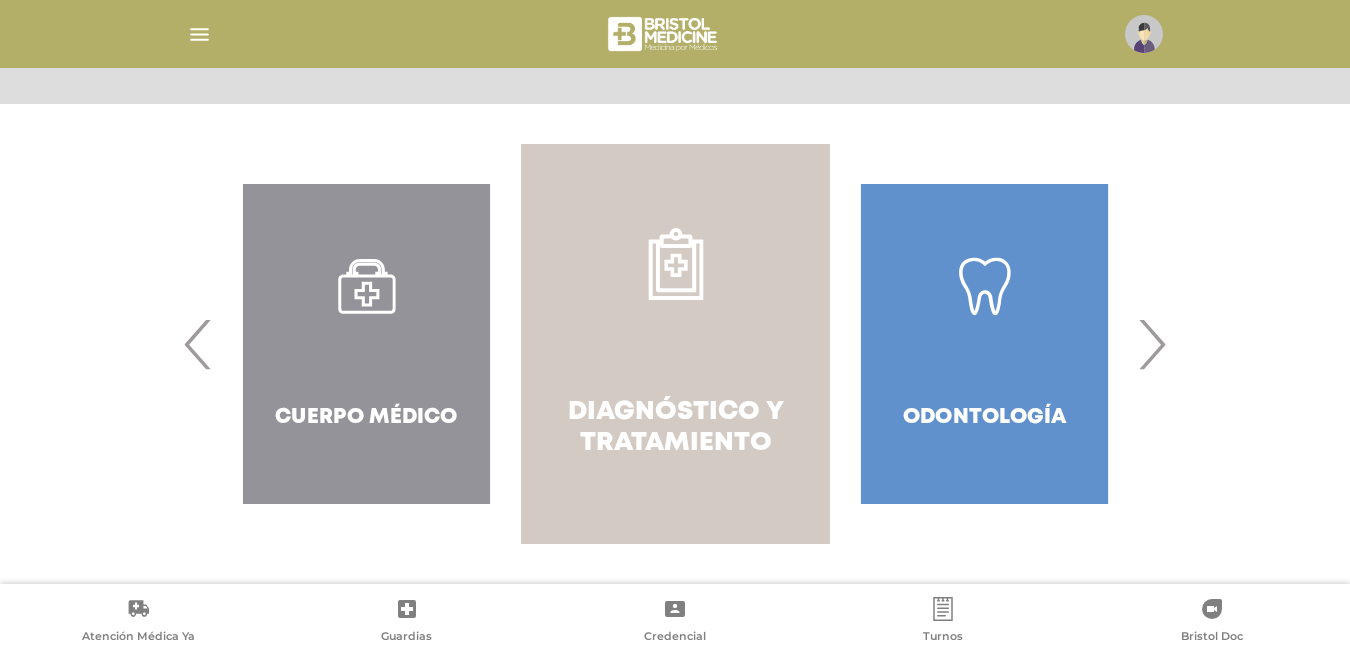 click on "Diagnóstico y Tratamiento" at bounding box center [675, 344] 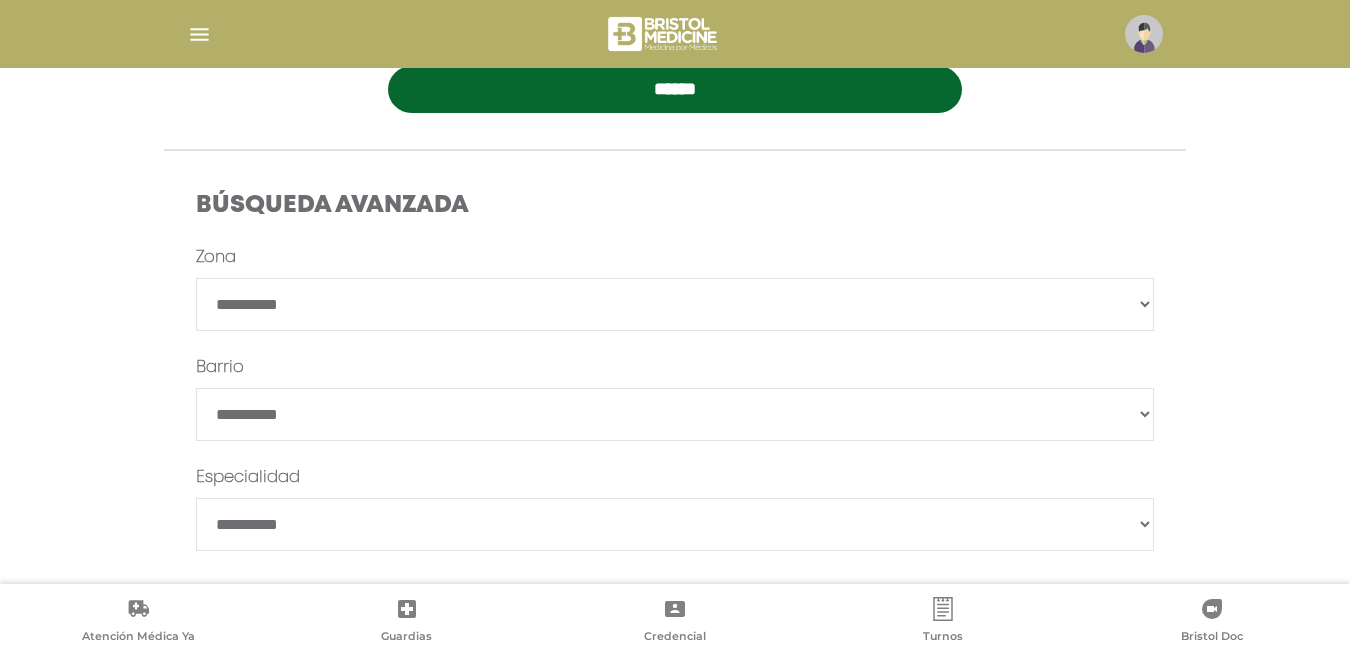 scroll, scrollTop: 599, scrollLeft: 0, axis: vertical 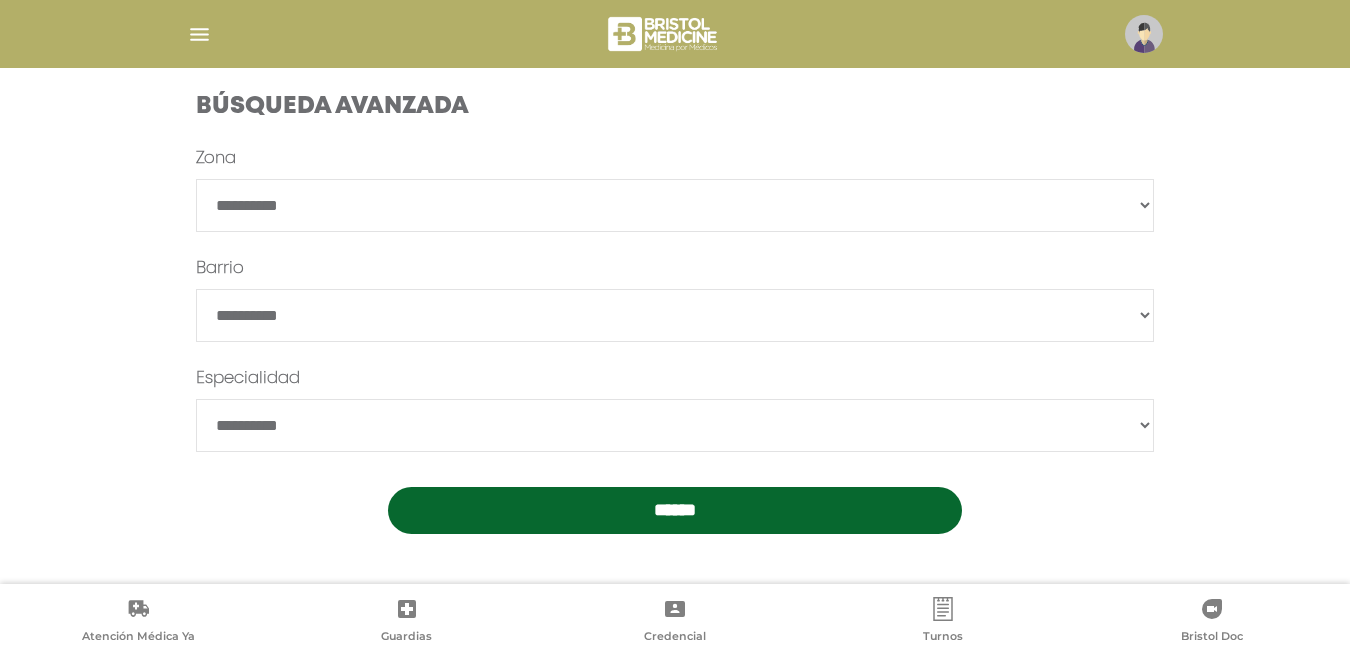click on "**********" at bounding box center [675, 425] 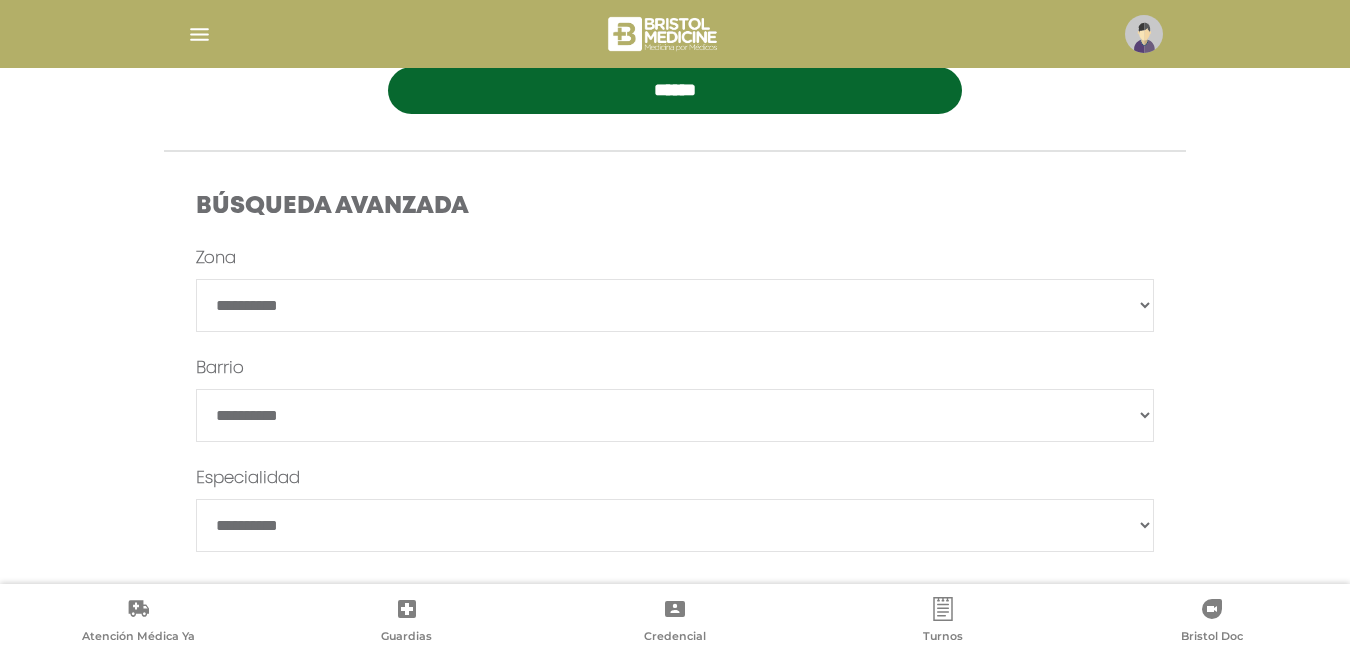 scroll, scrollTop: 399, scrollLeft: 0, axis: vertical 